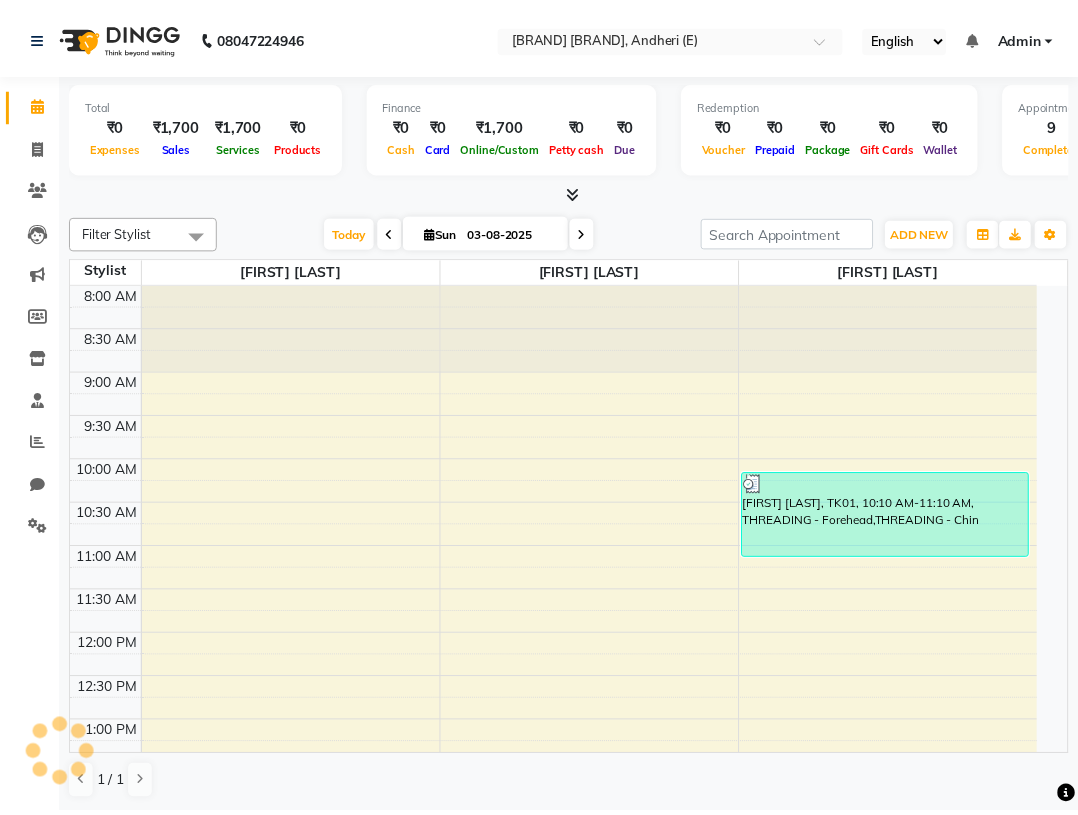 scroll, scrollTop: 0, scrollLeft: 0, axis: both 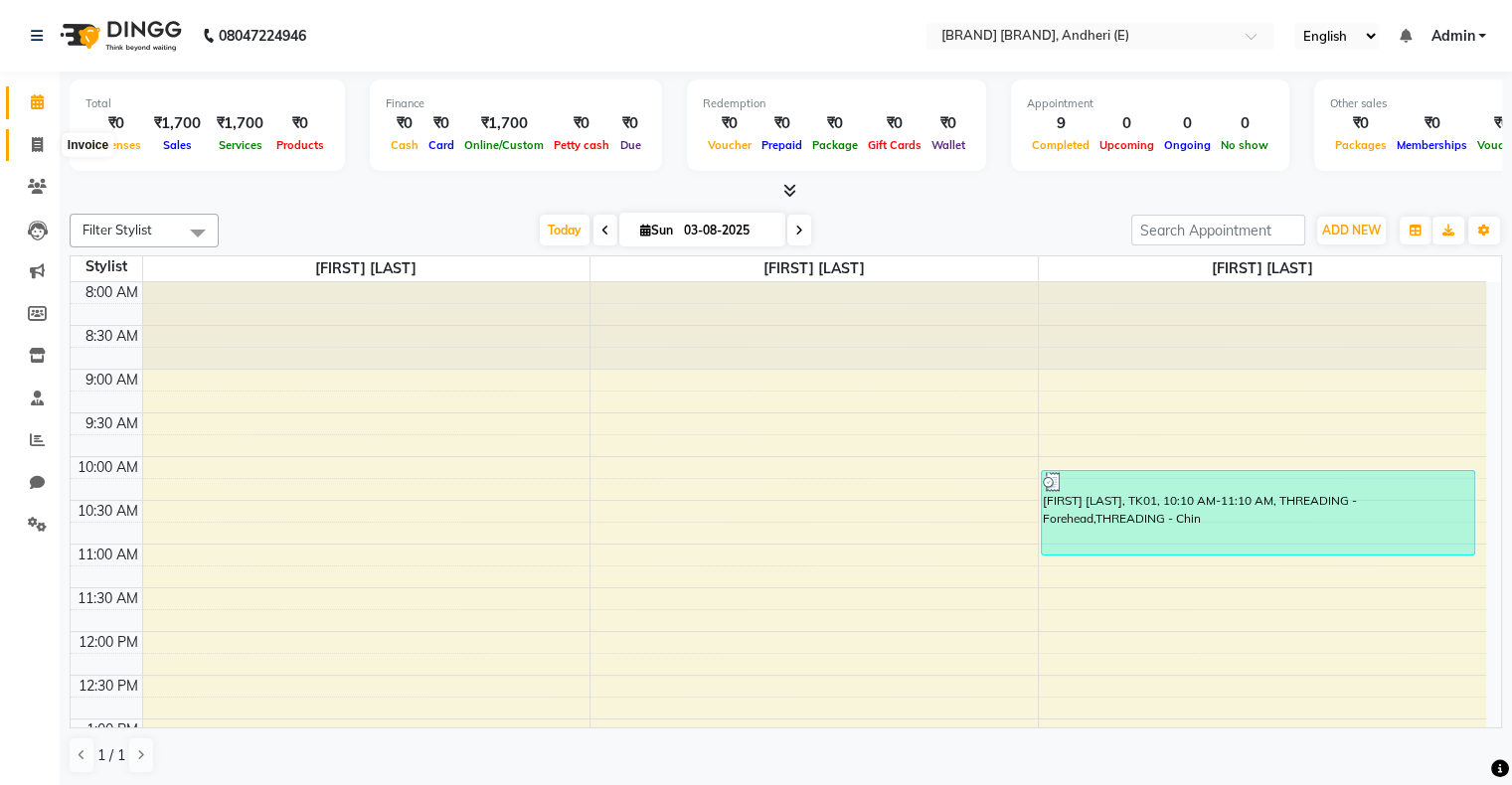 click 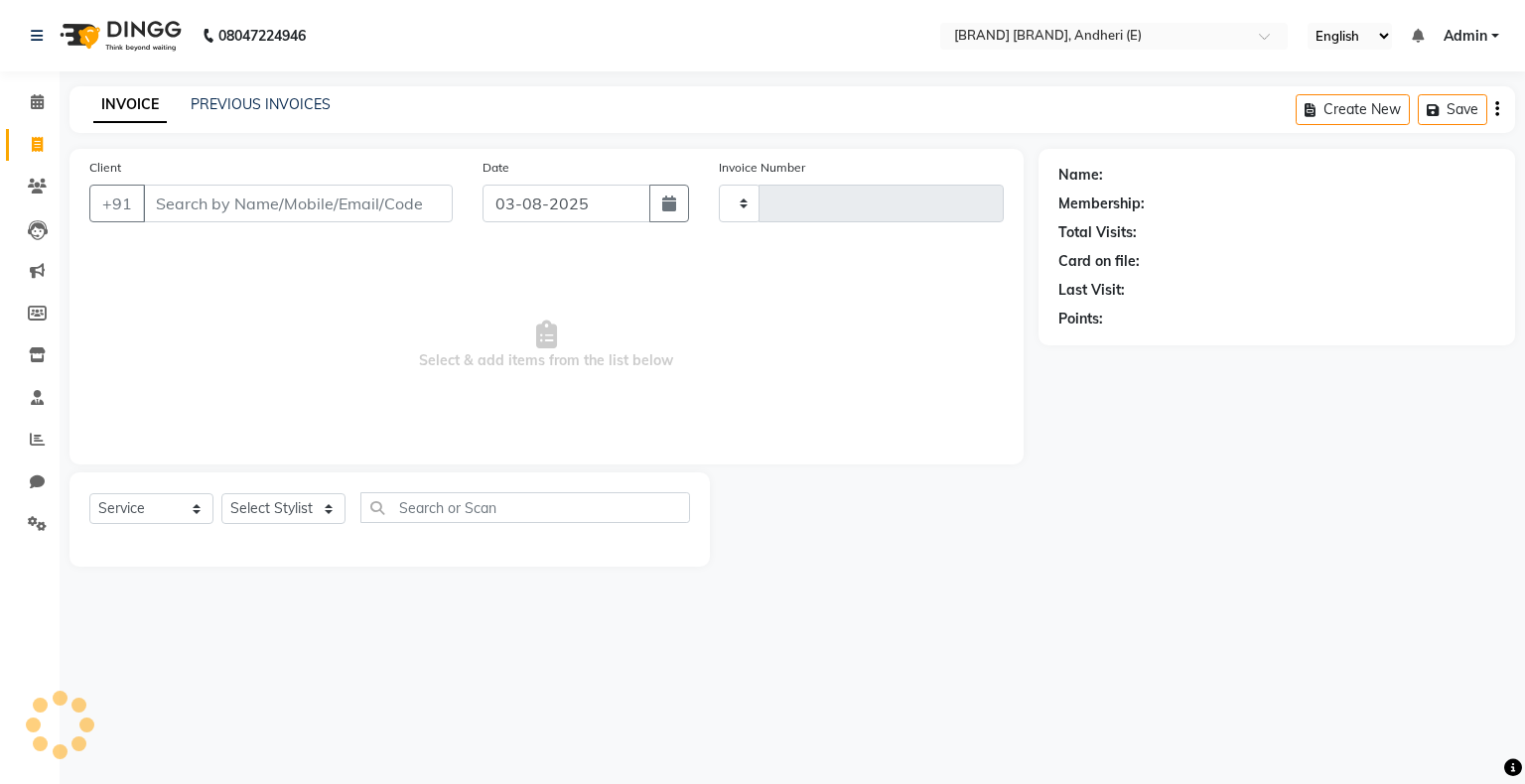 type on "0244" 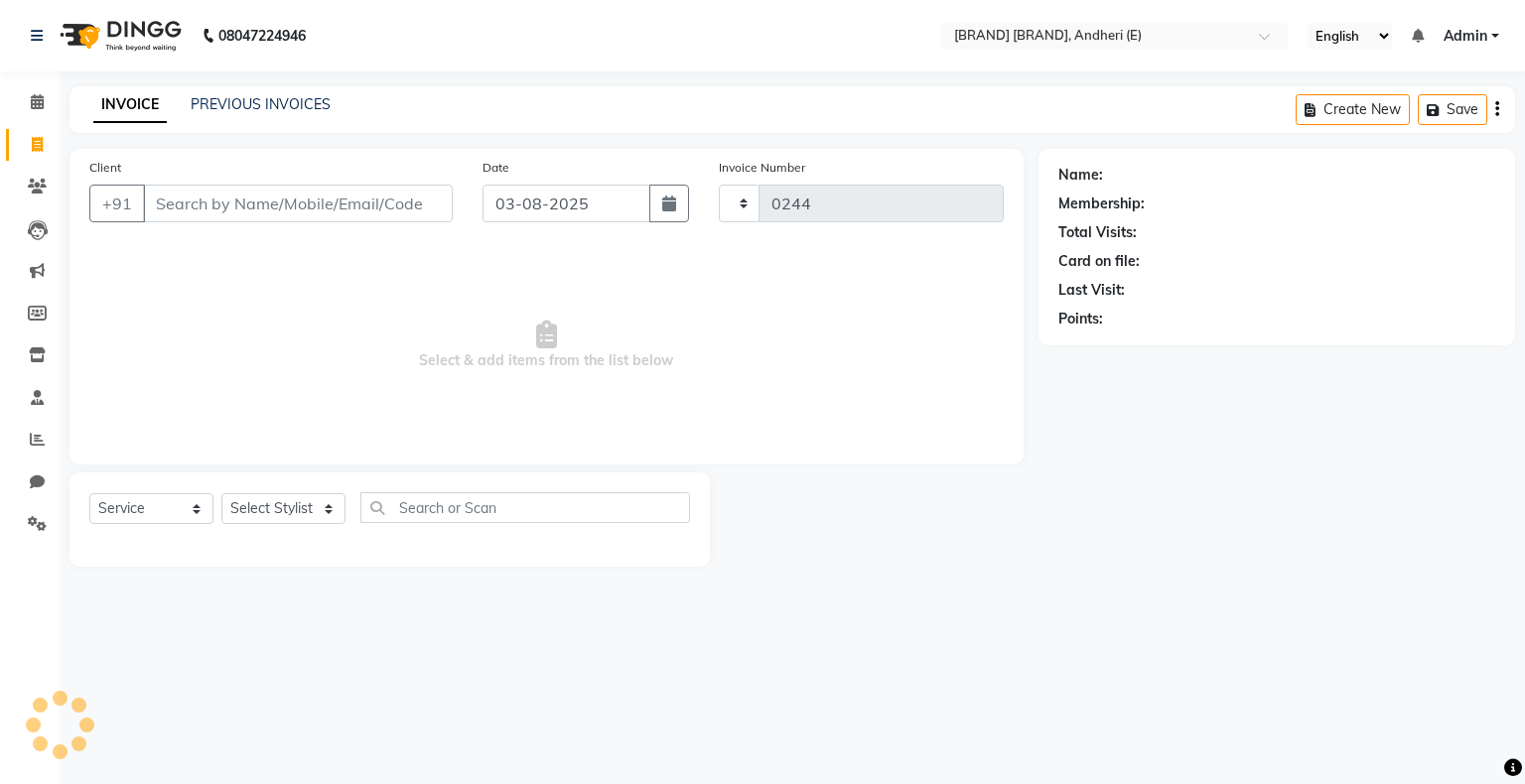 select on "8203" 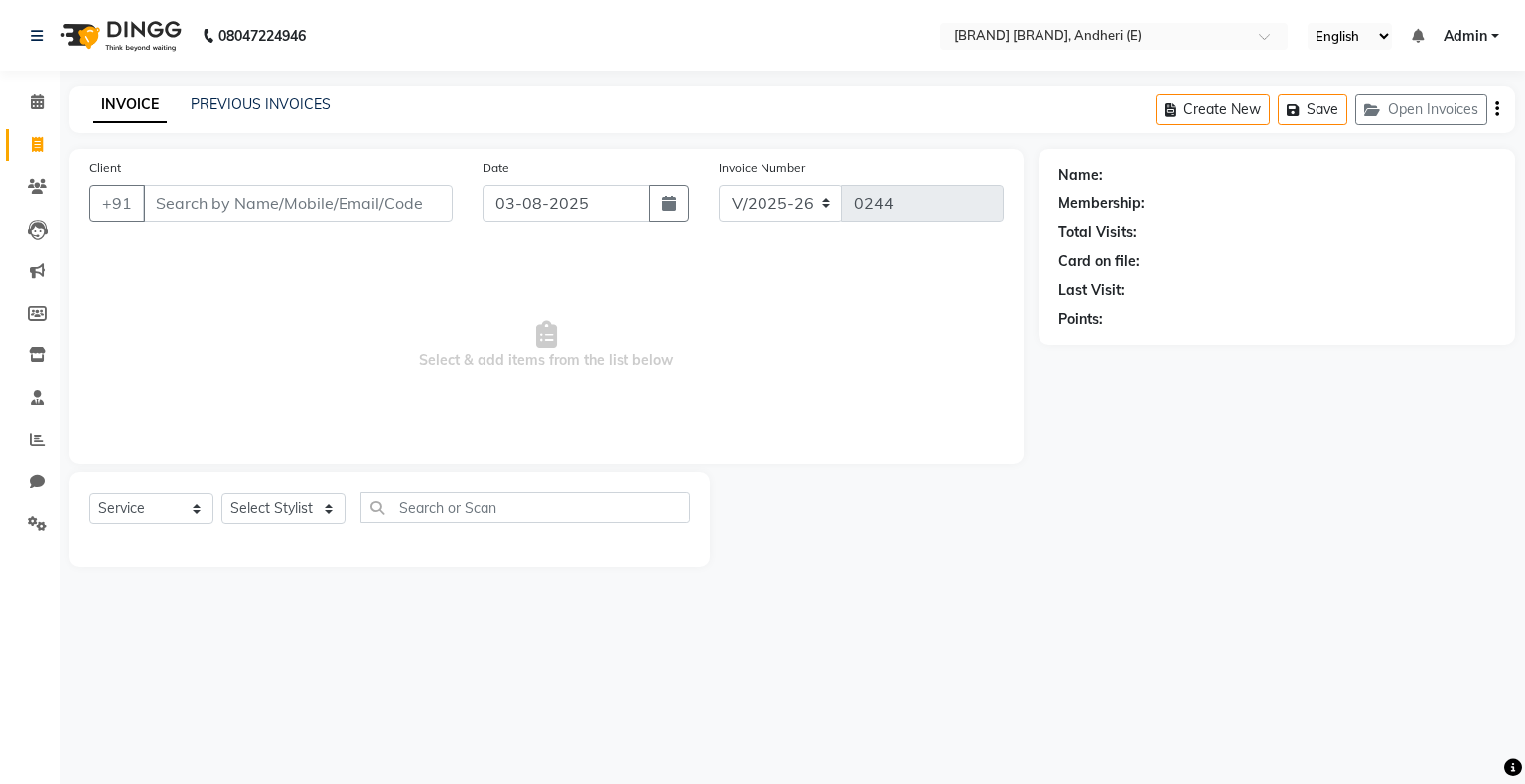 click on "Client" at bounding box center [298, 203] 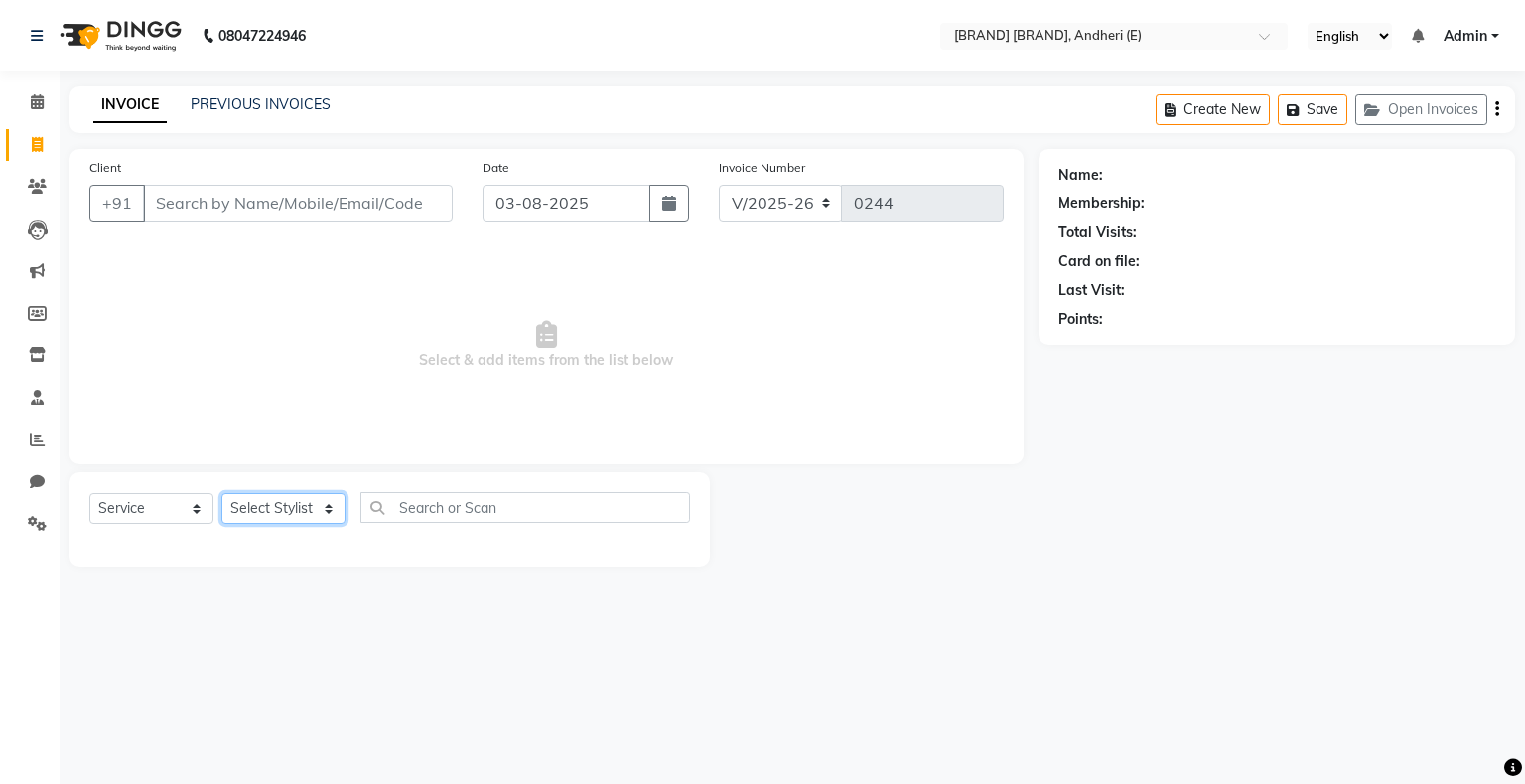 click on "Select Stylist [FIRST] [LAST] [FIRST] [LAST]" 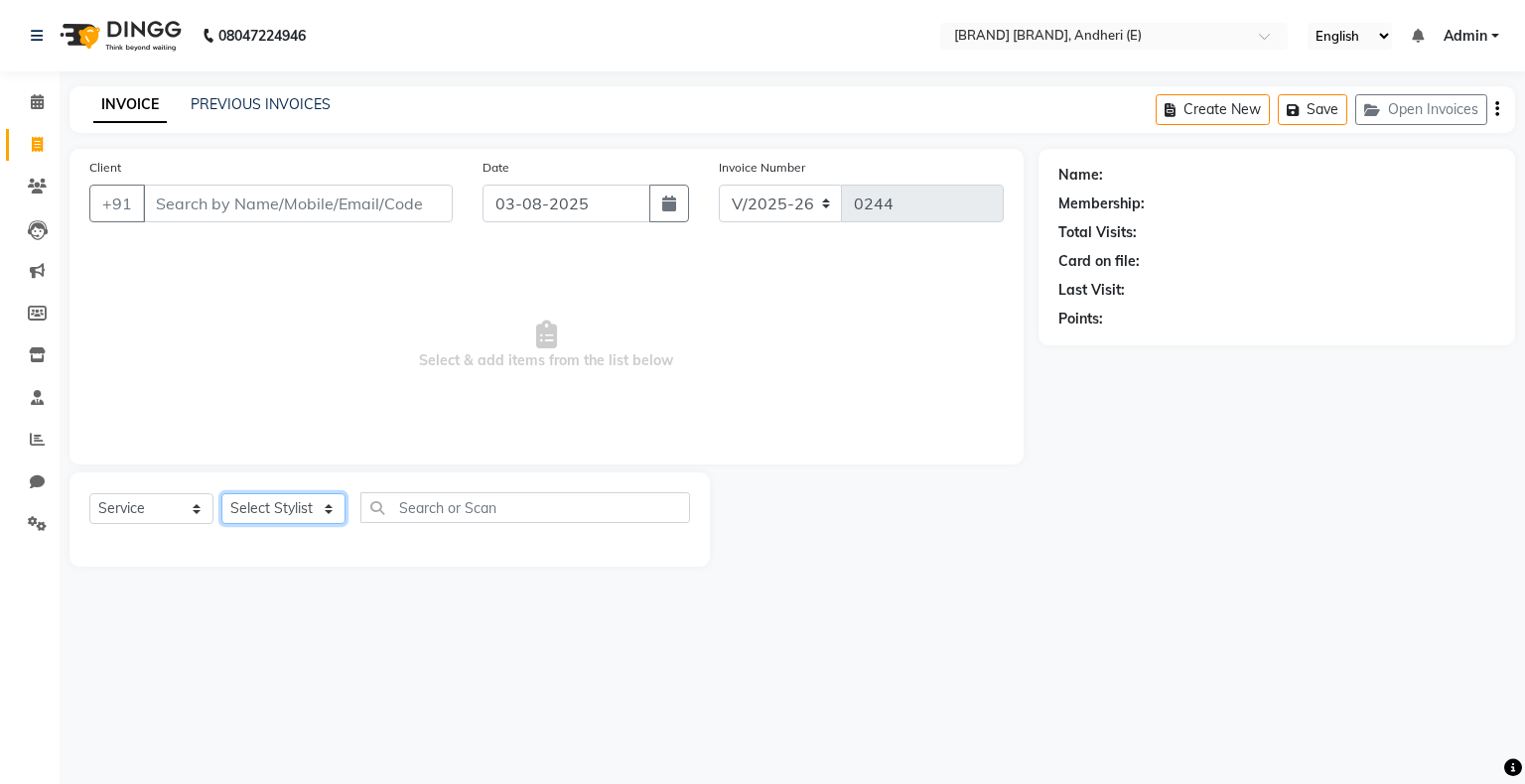 select on "77637" 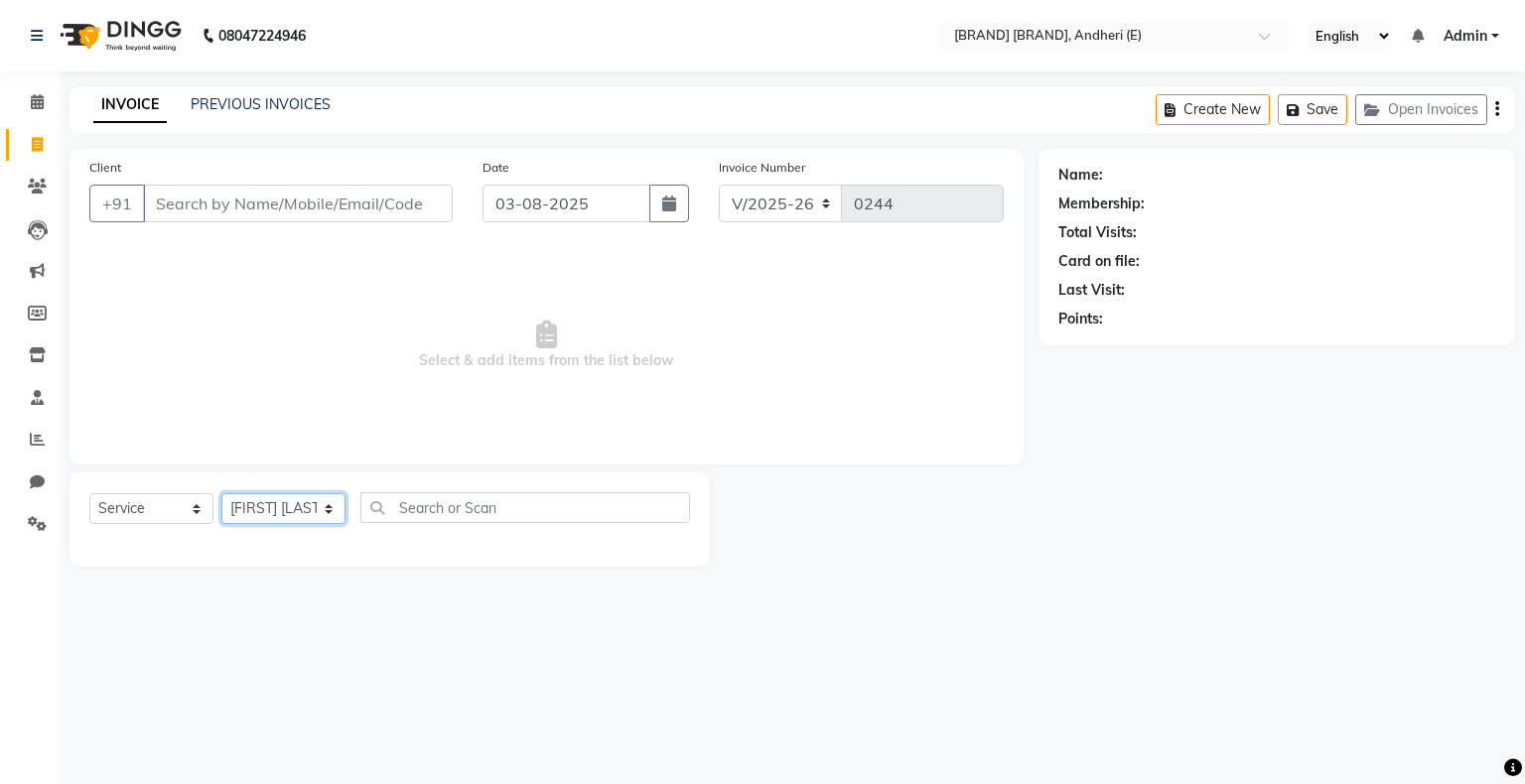 click on "Select Stylist [FIRST] [LAST] [FIRST] [LAST]" 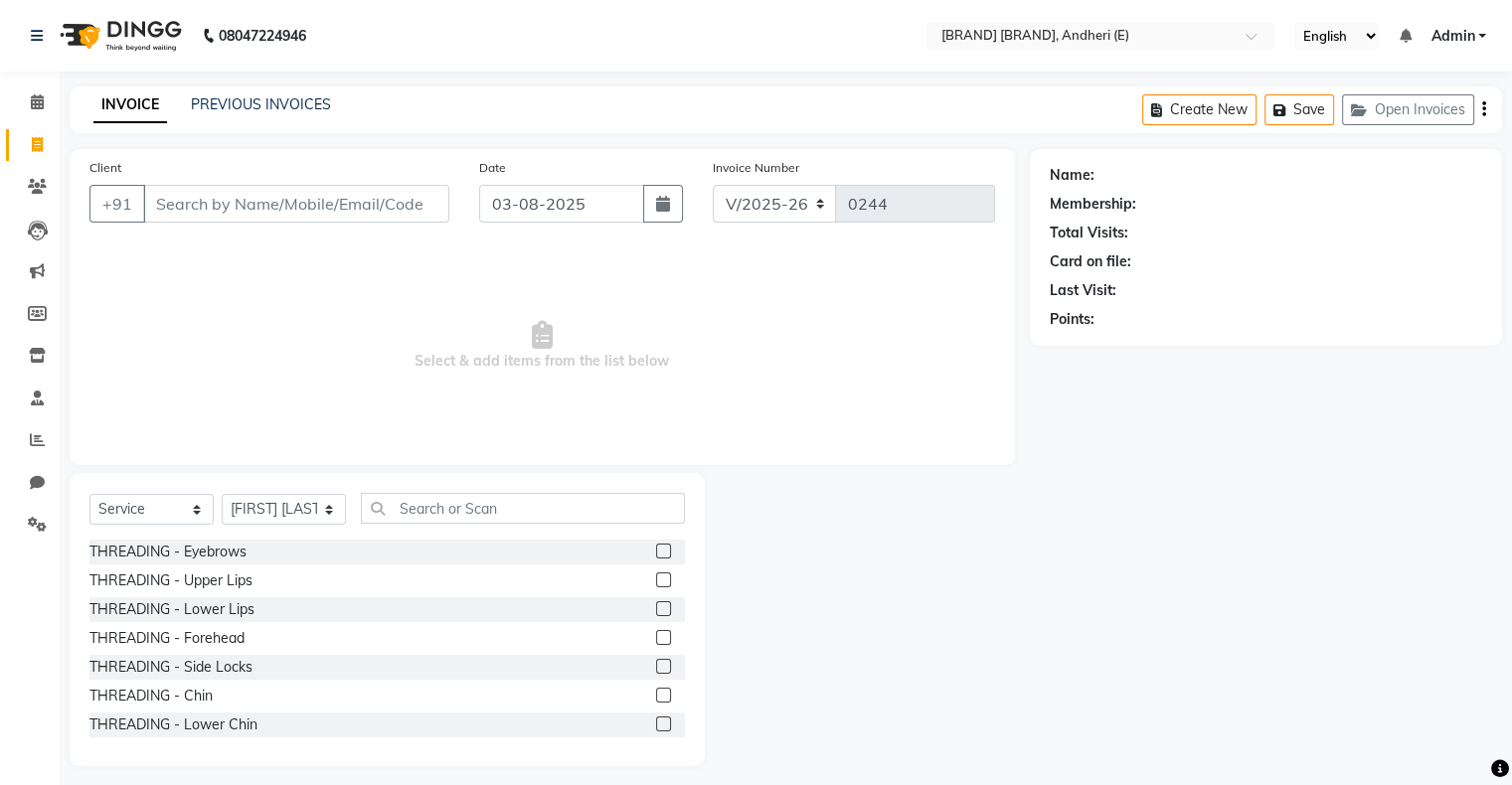 click 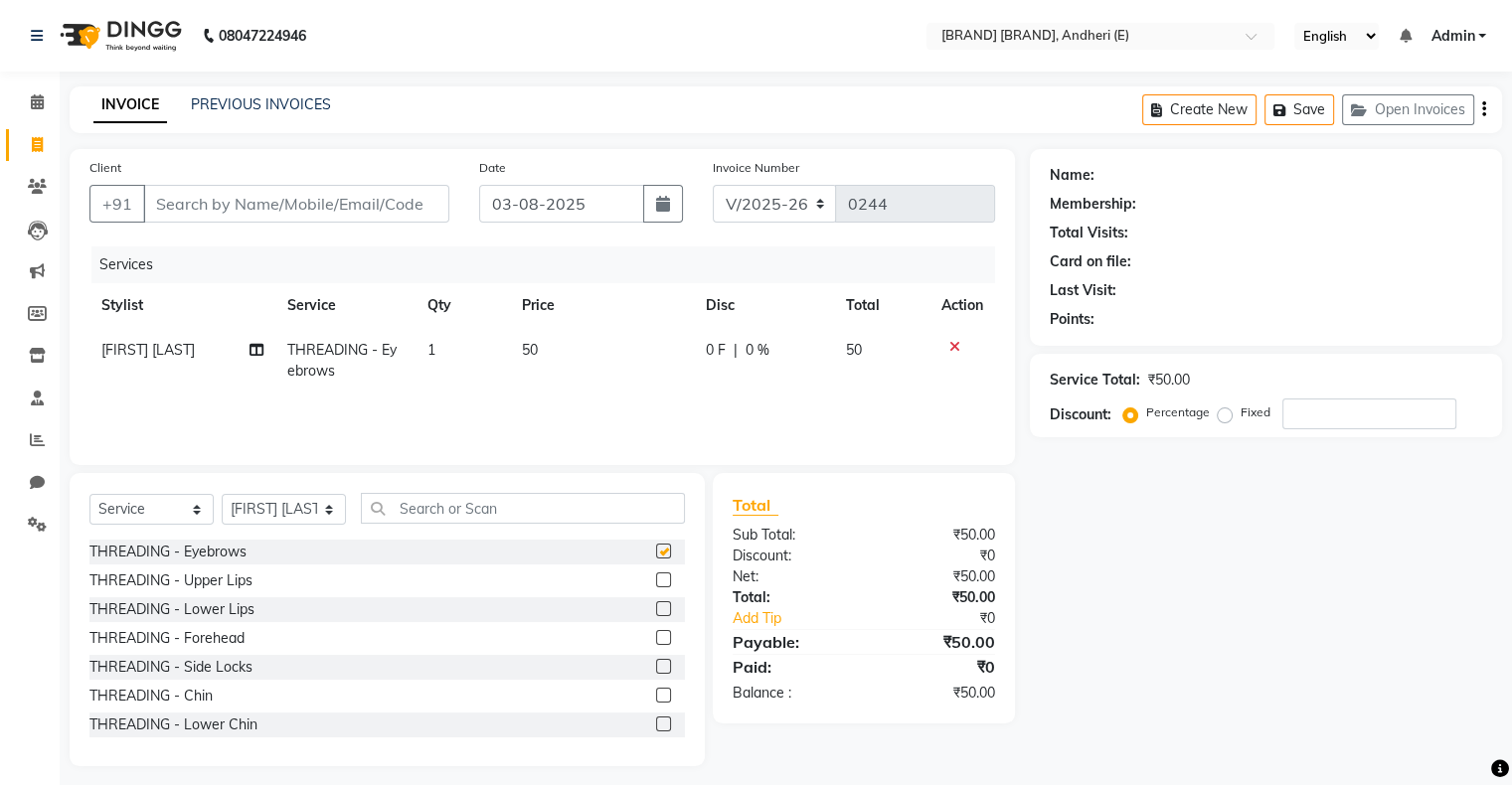 checkbox on "false" 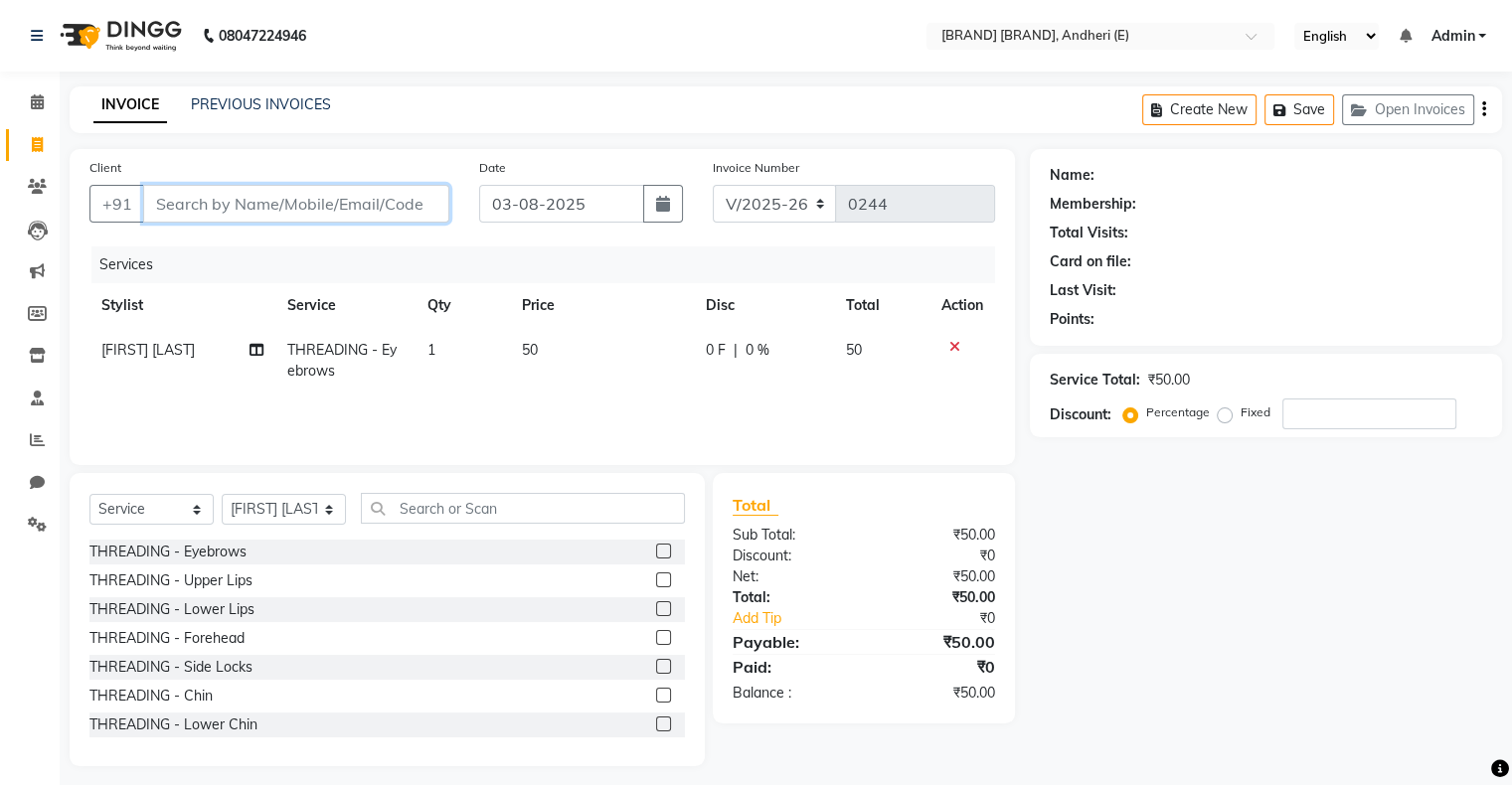 click on "Client" at bounding box center [296, 204] 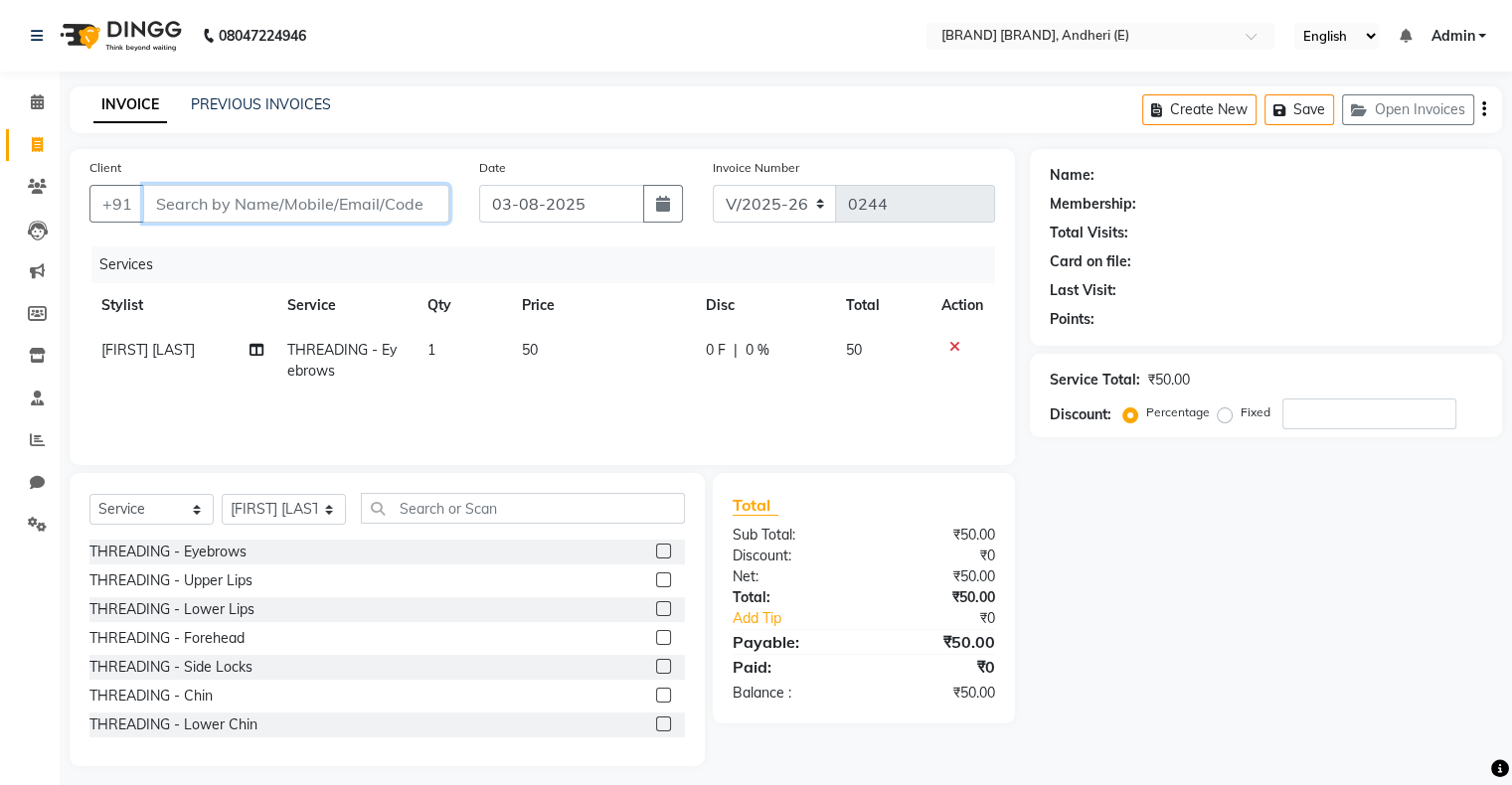 type on "9" 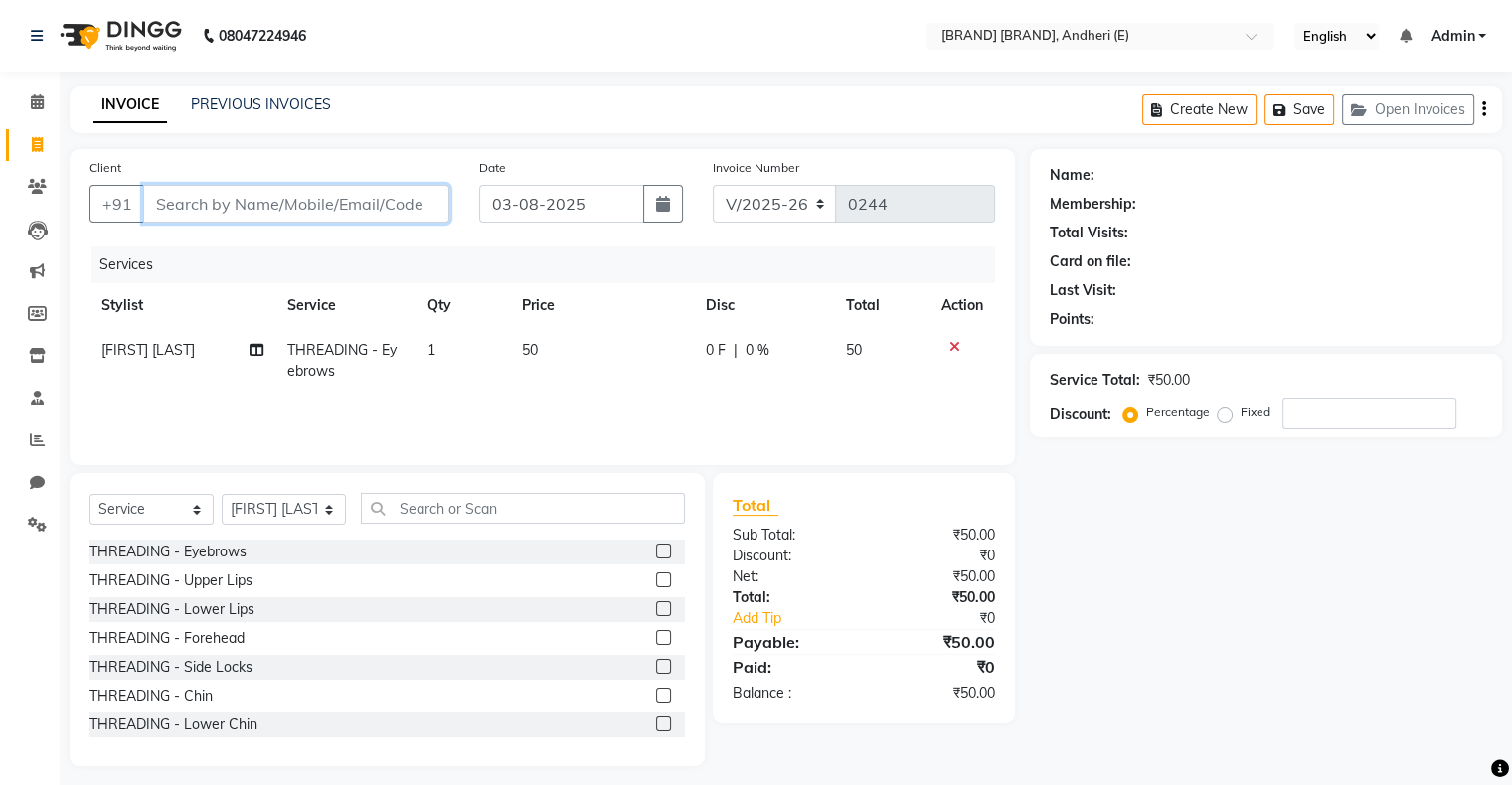 type on "0" 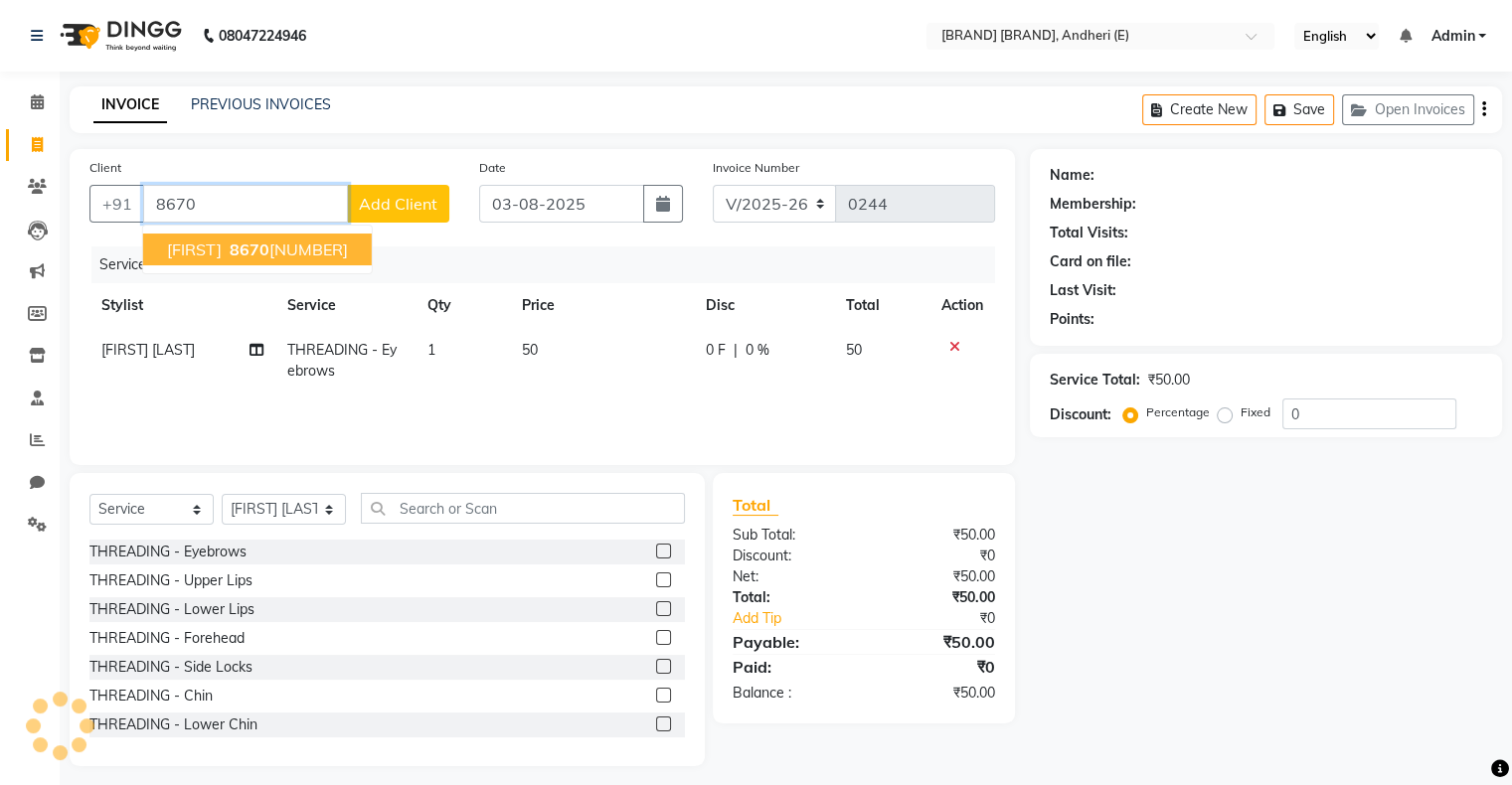 click on "8670" at bounding box center (250, 249) 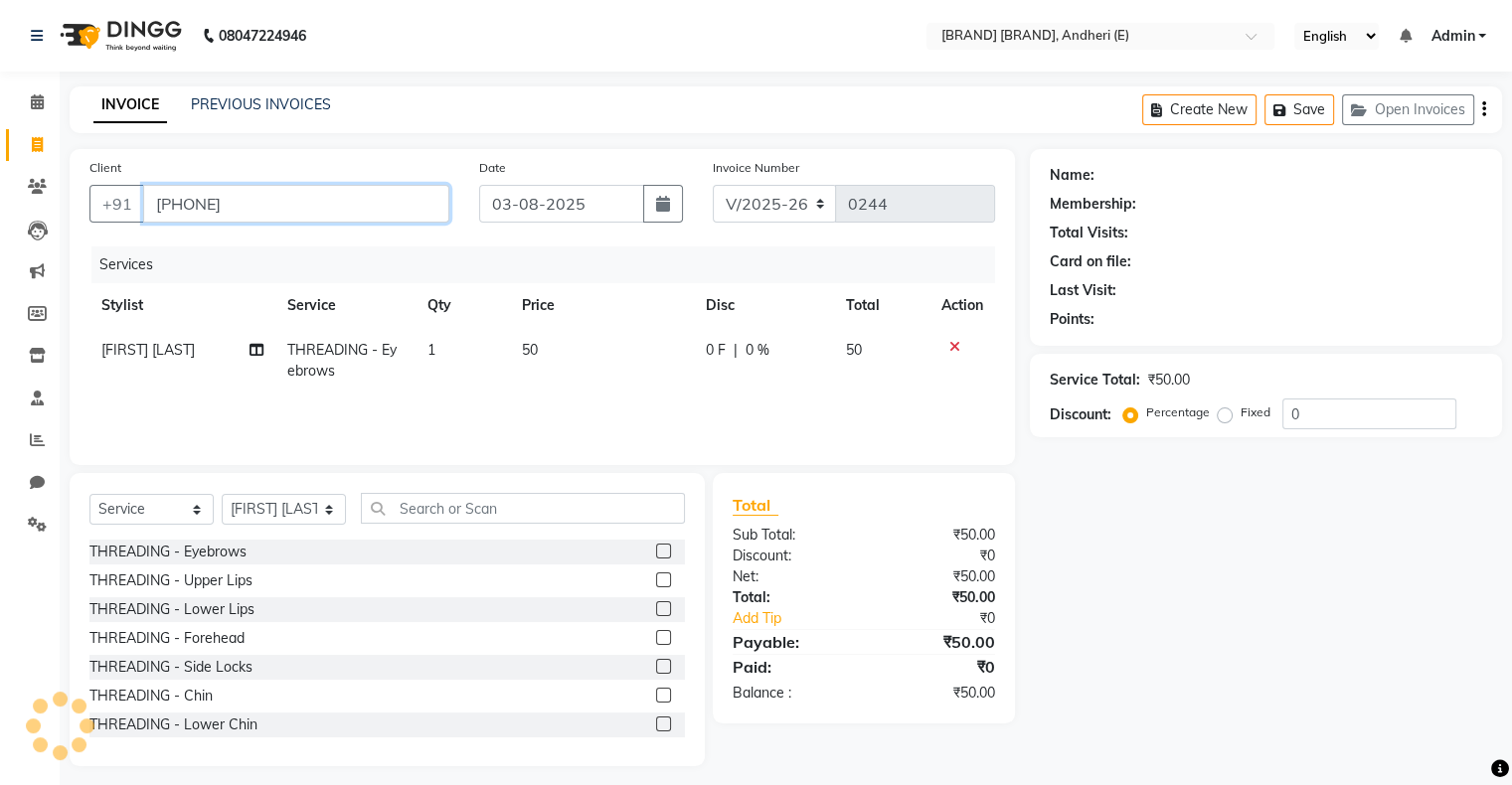 type on "[PHONE]" 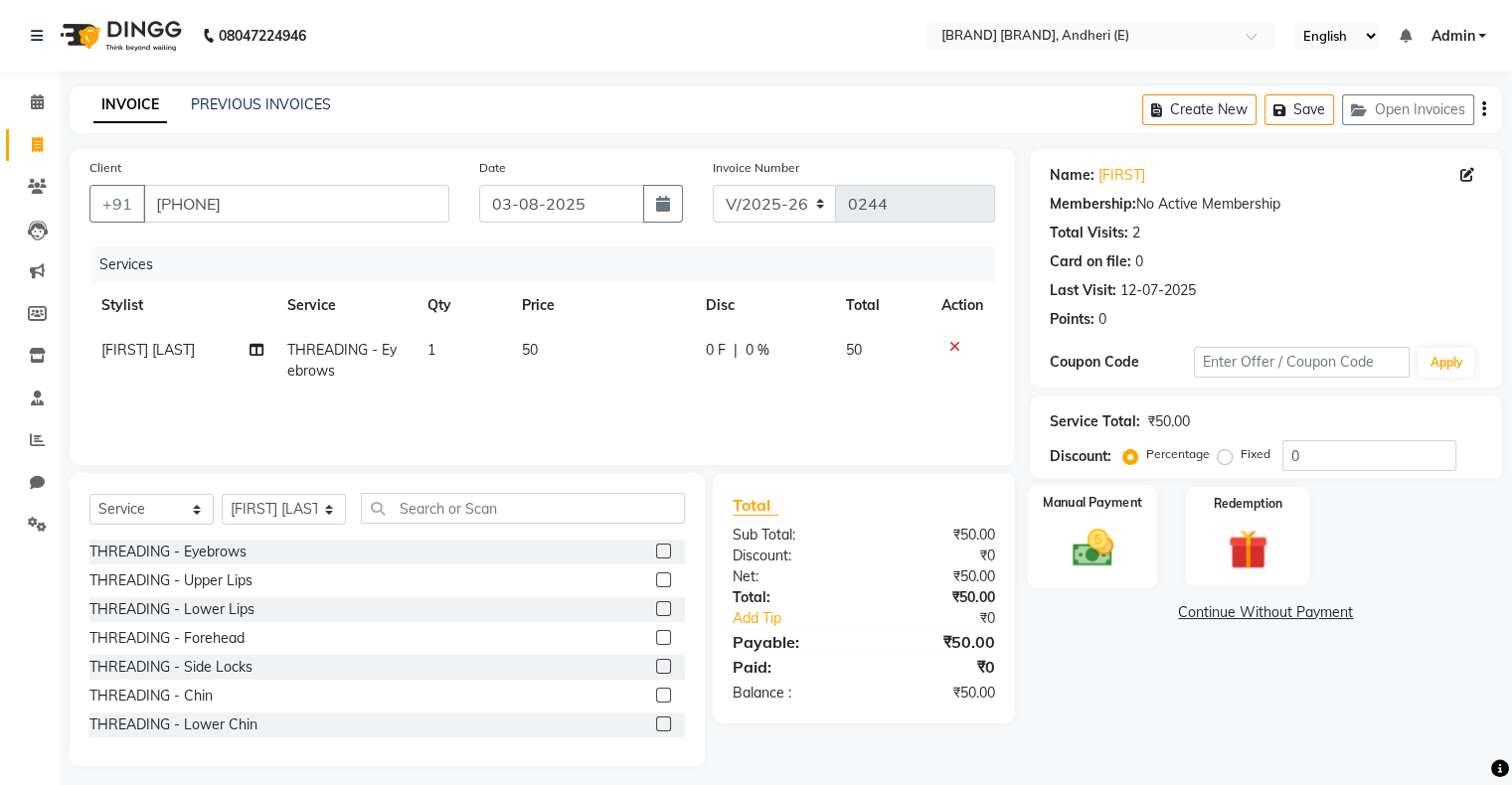 click 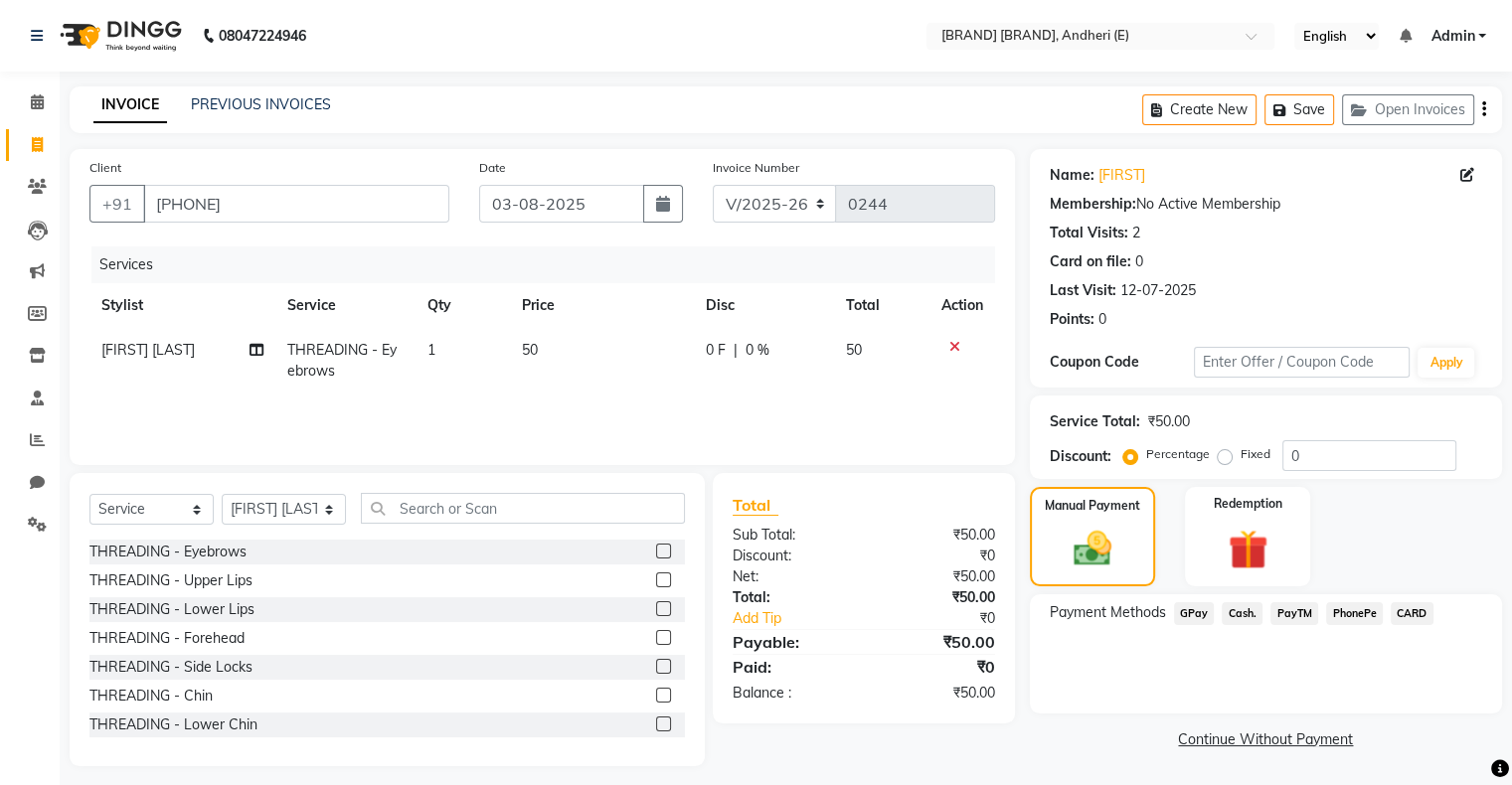 click on "PhonePe" 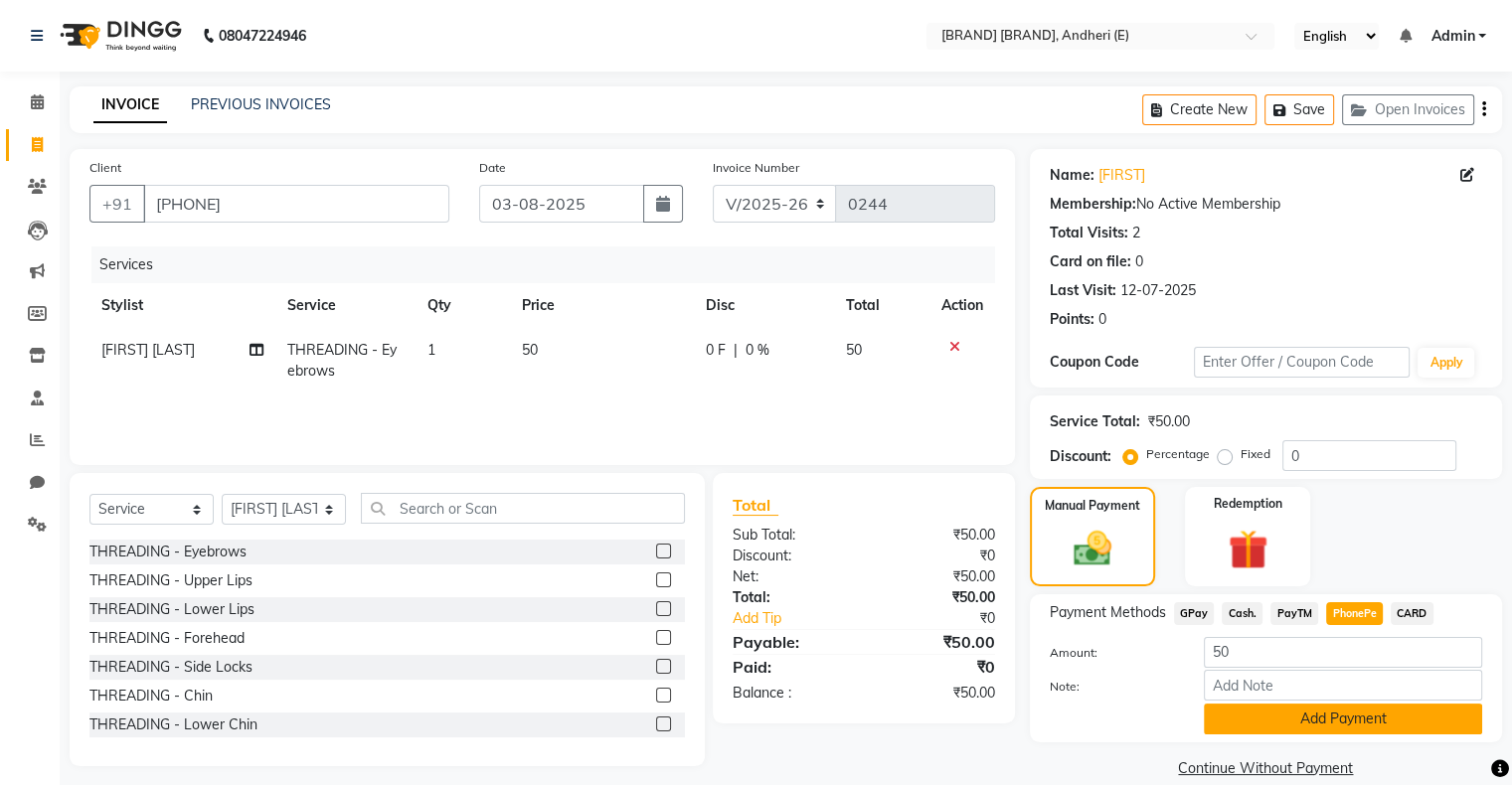 click on "Add Payment" 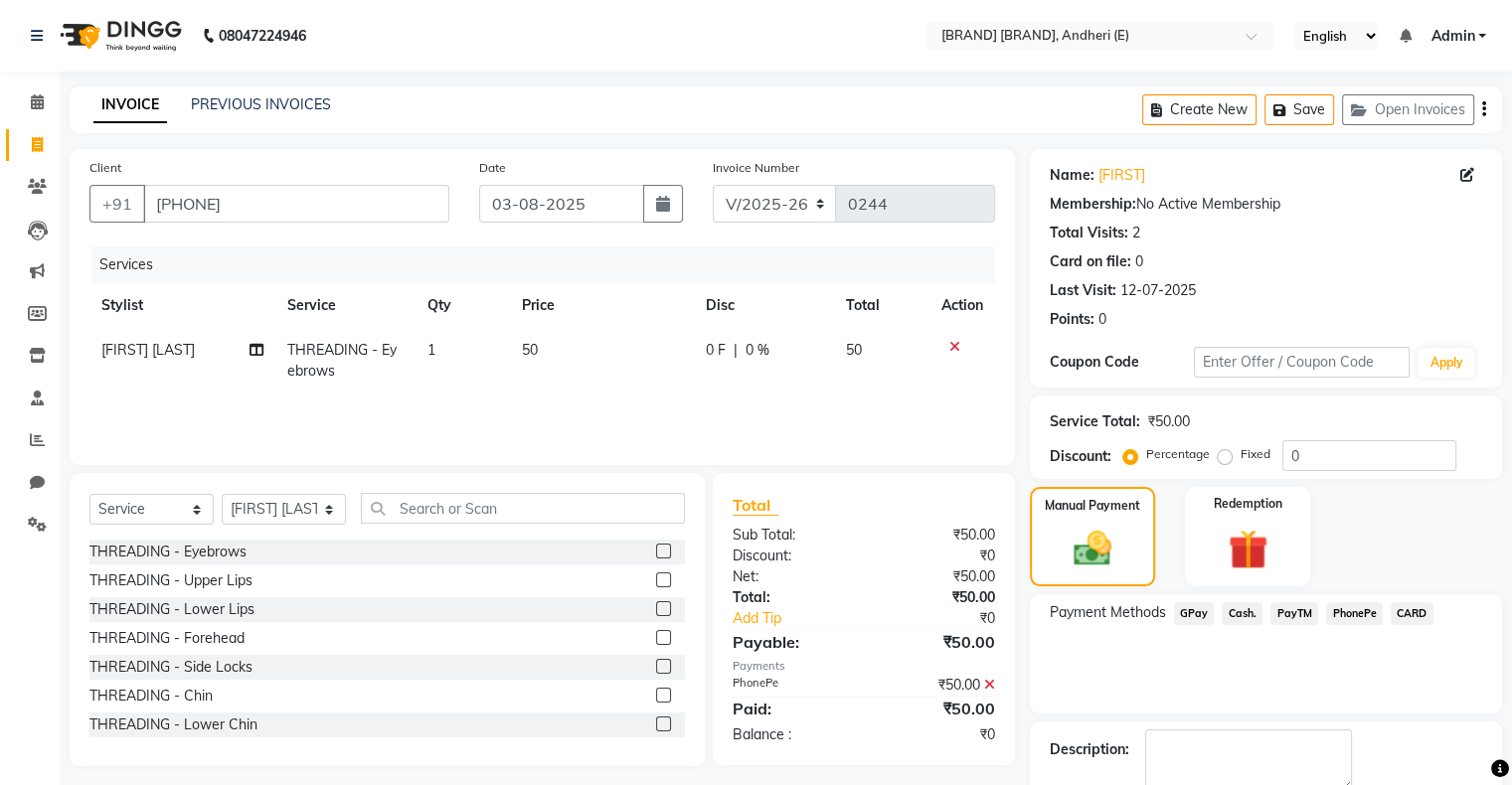 scroll, scrollTop: 109, scrollLeft: 0, axis: vertical 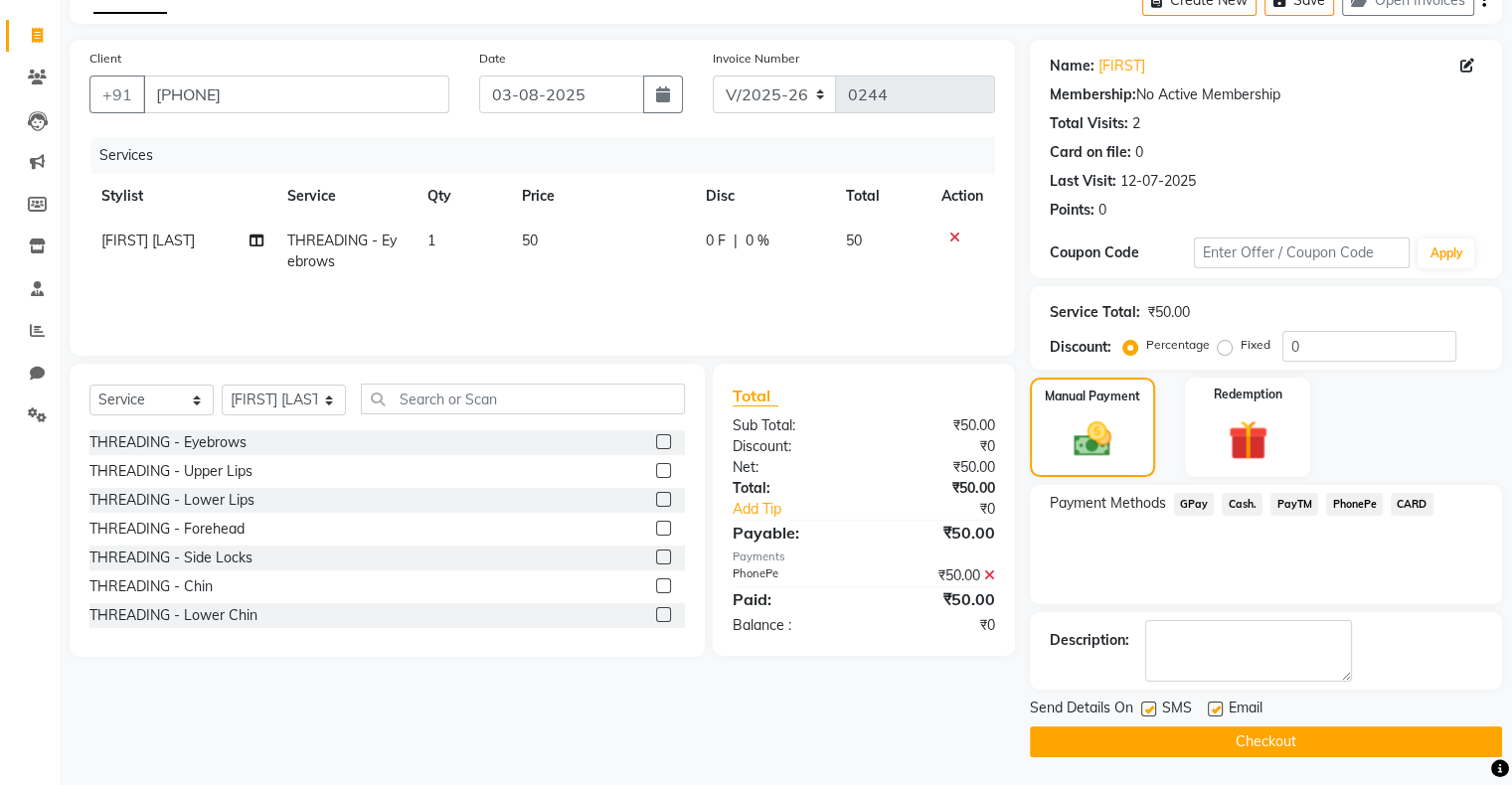 click on "Checkout" 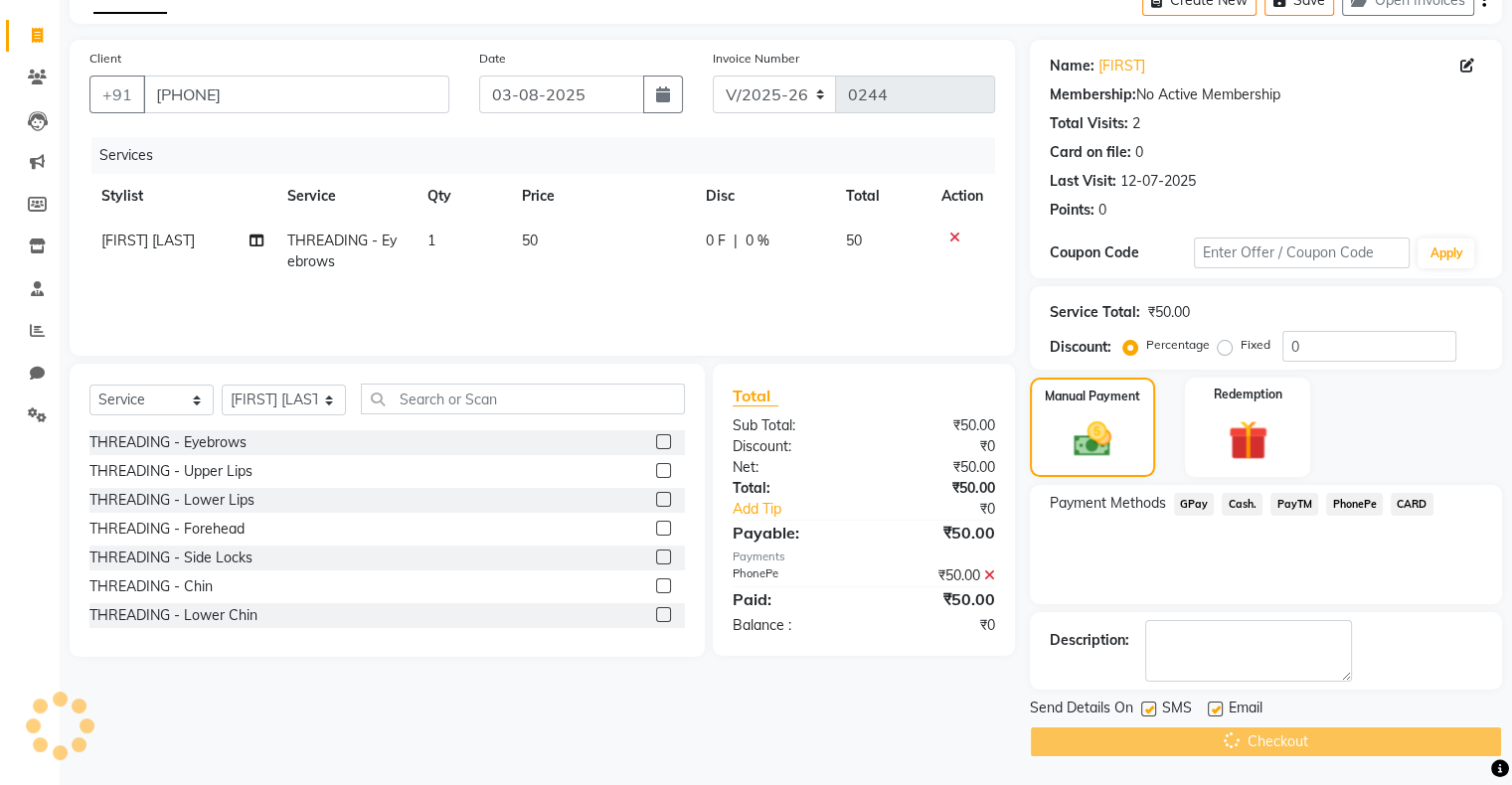 scroll, scrollTop: 108, scrollLeft: 0, axis: vertical 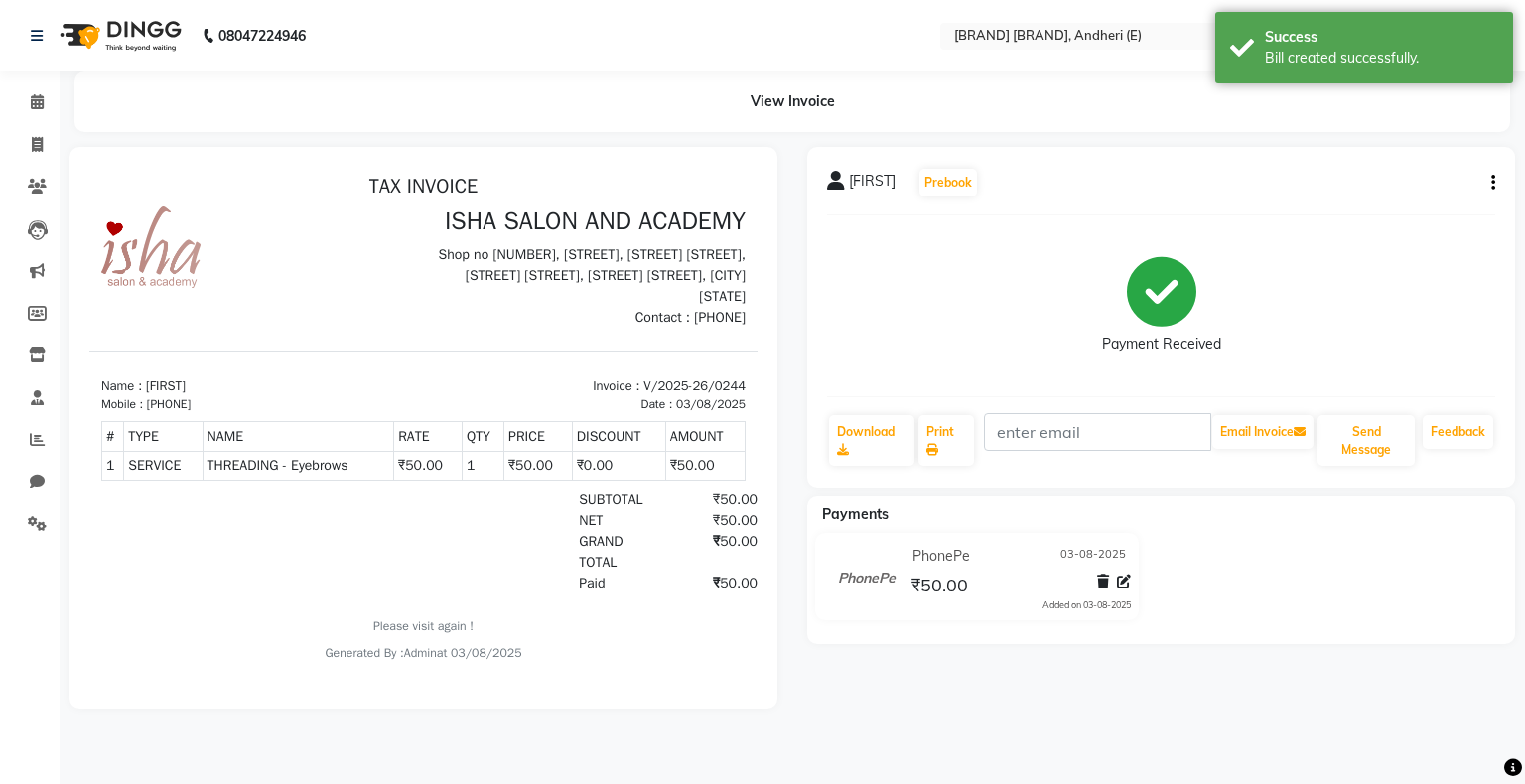 select on "service" 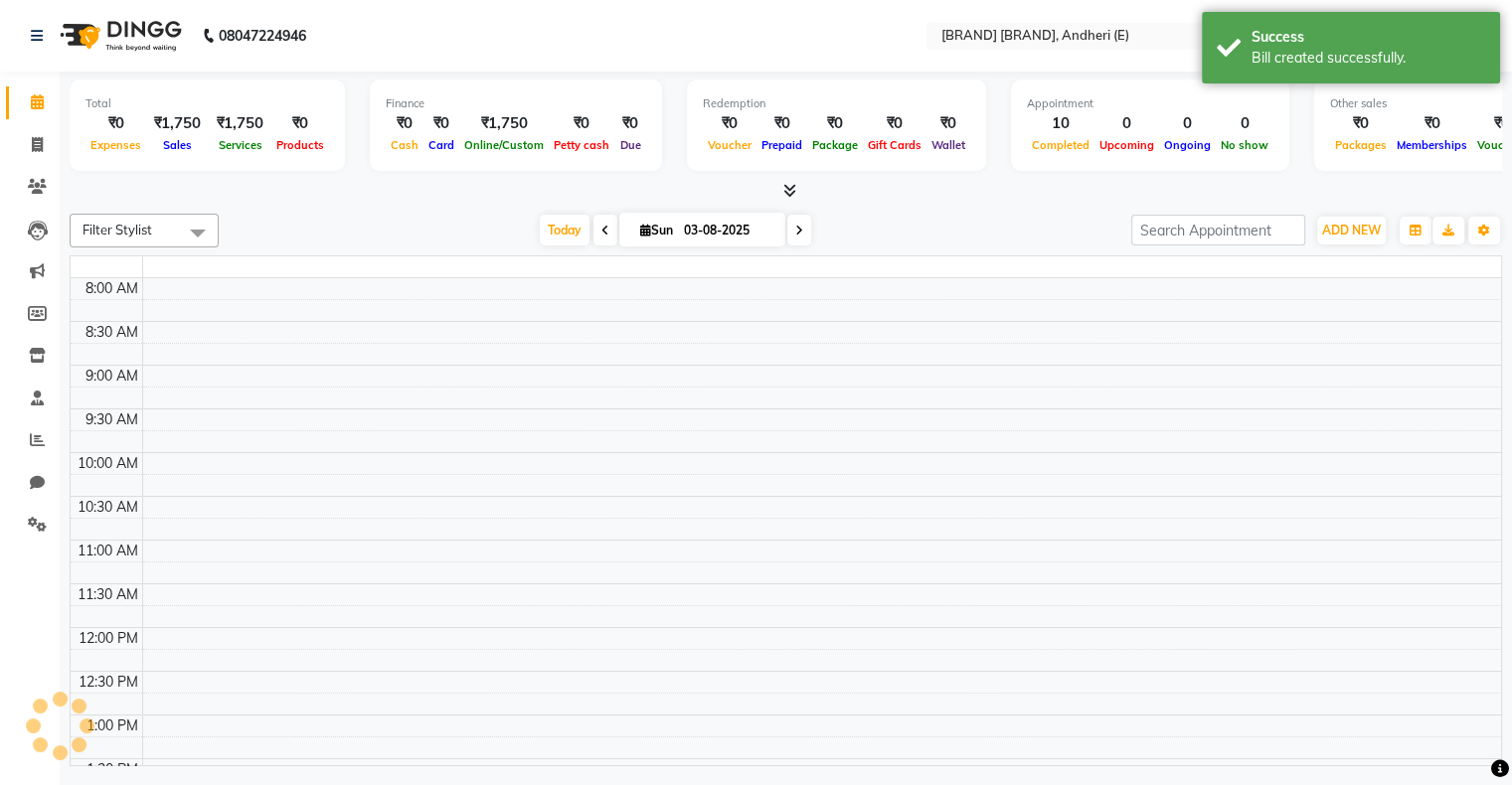 scroll, scrollTop: 0, scrollLeft: 0, axis: both 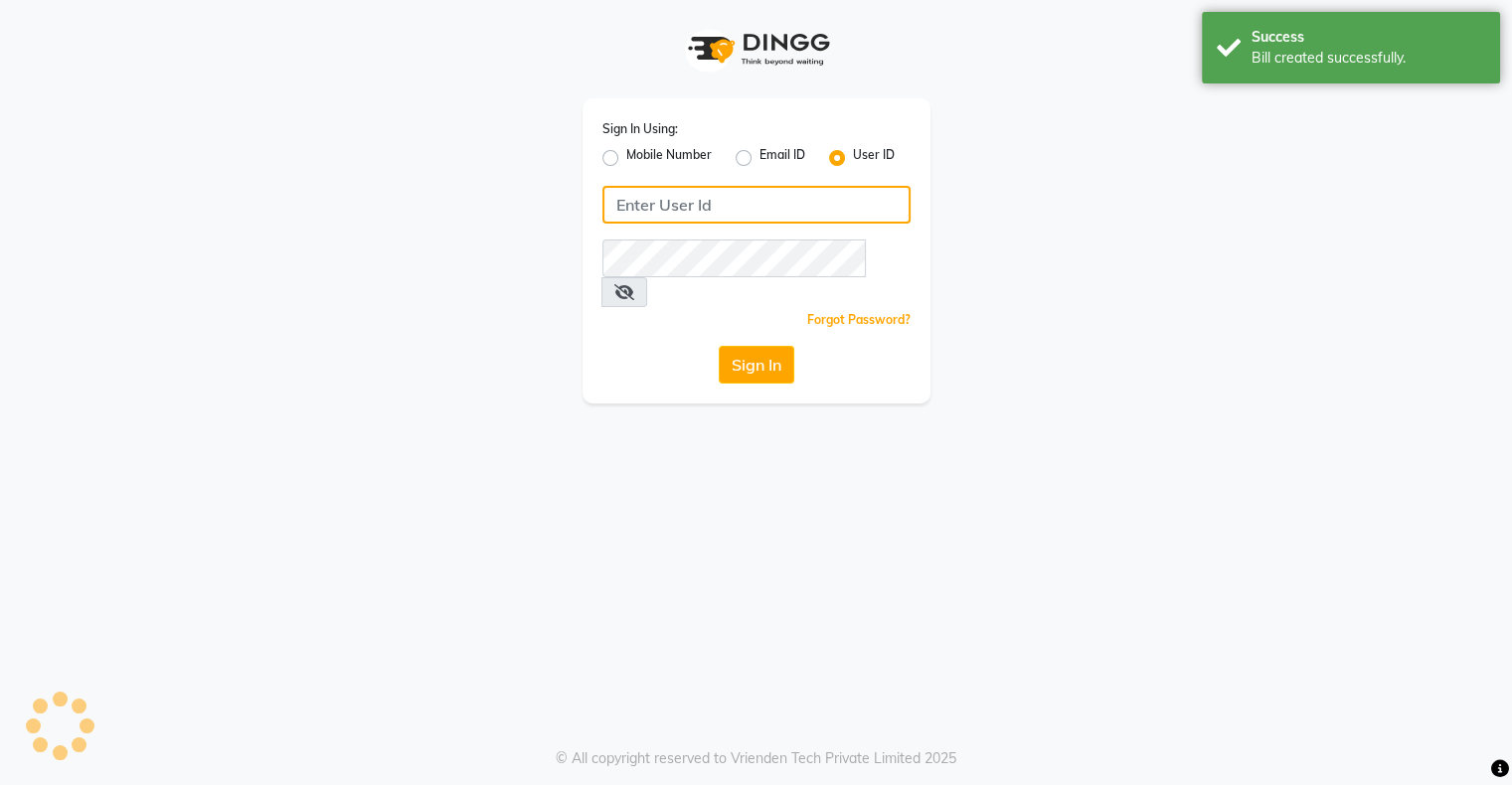 type on "ishasalon" 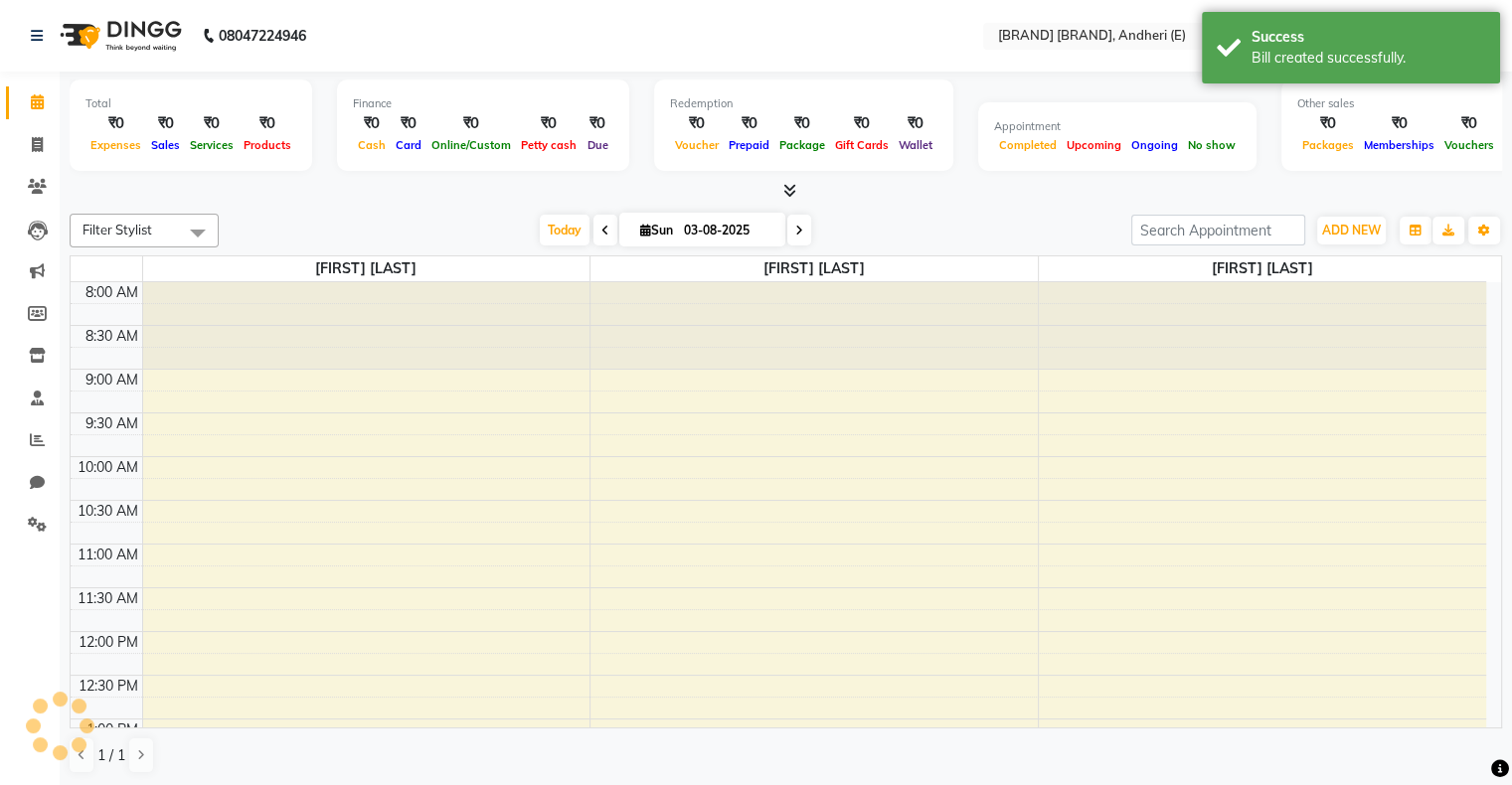 select on "en" 